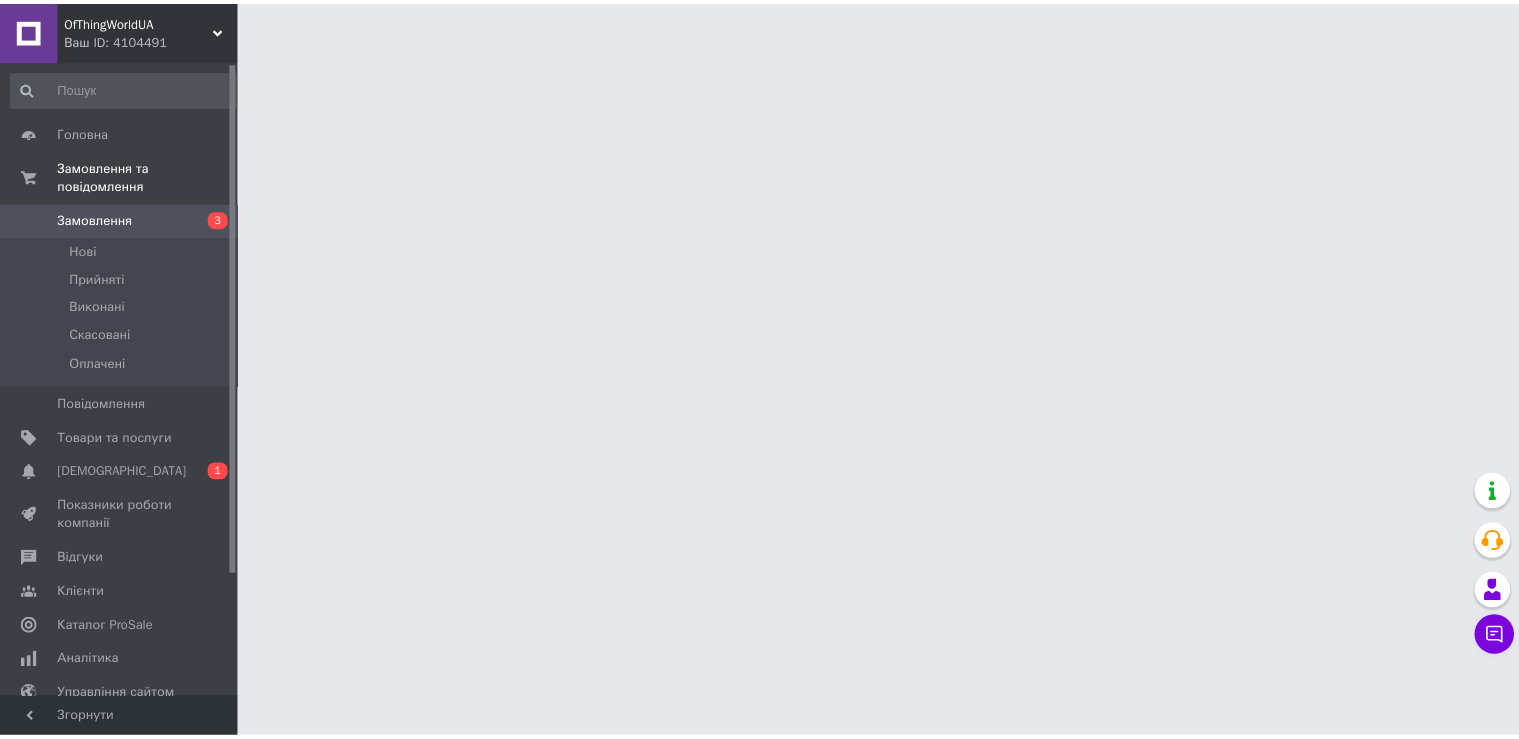 scroll, scrollTop: 0, scrollLeft: 0, axis: both 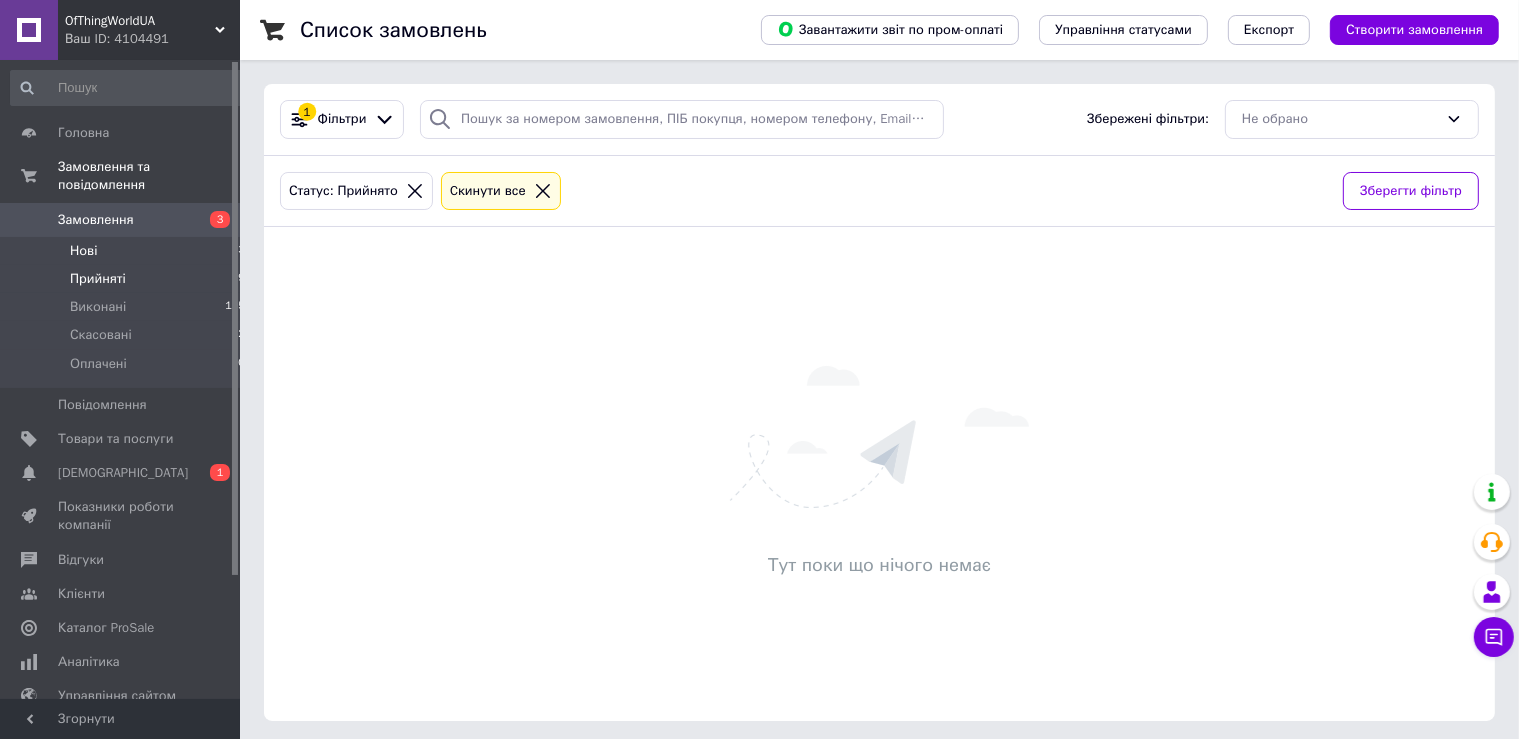 click on "Нові" at bounding box center [83, 251] 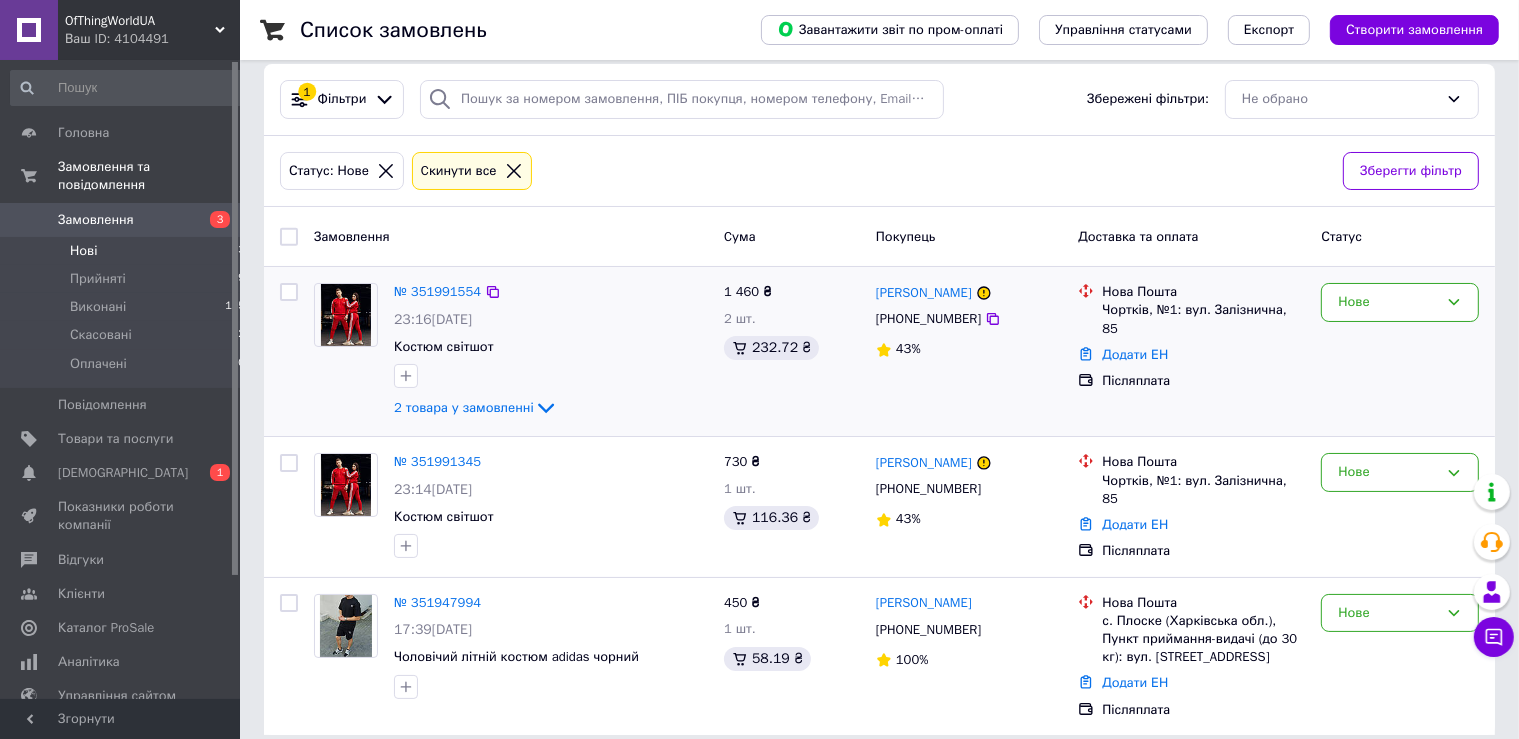 scroll, scrollTop: 36, scrollLeft: 0, axis: vertical 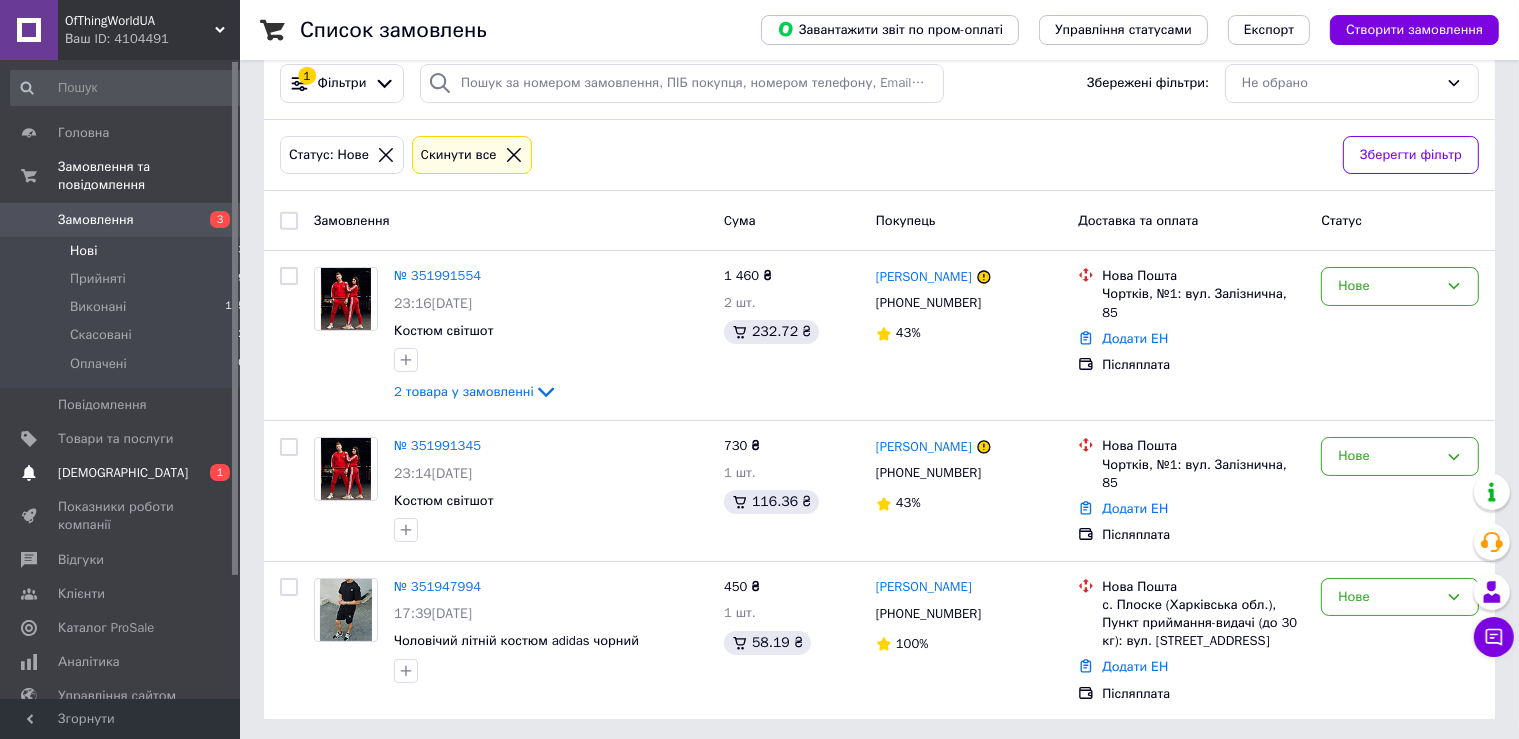 click on "[DEMOGRAPHIC_DATA]" at bounding box center (121, 473) 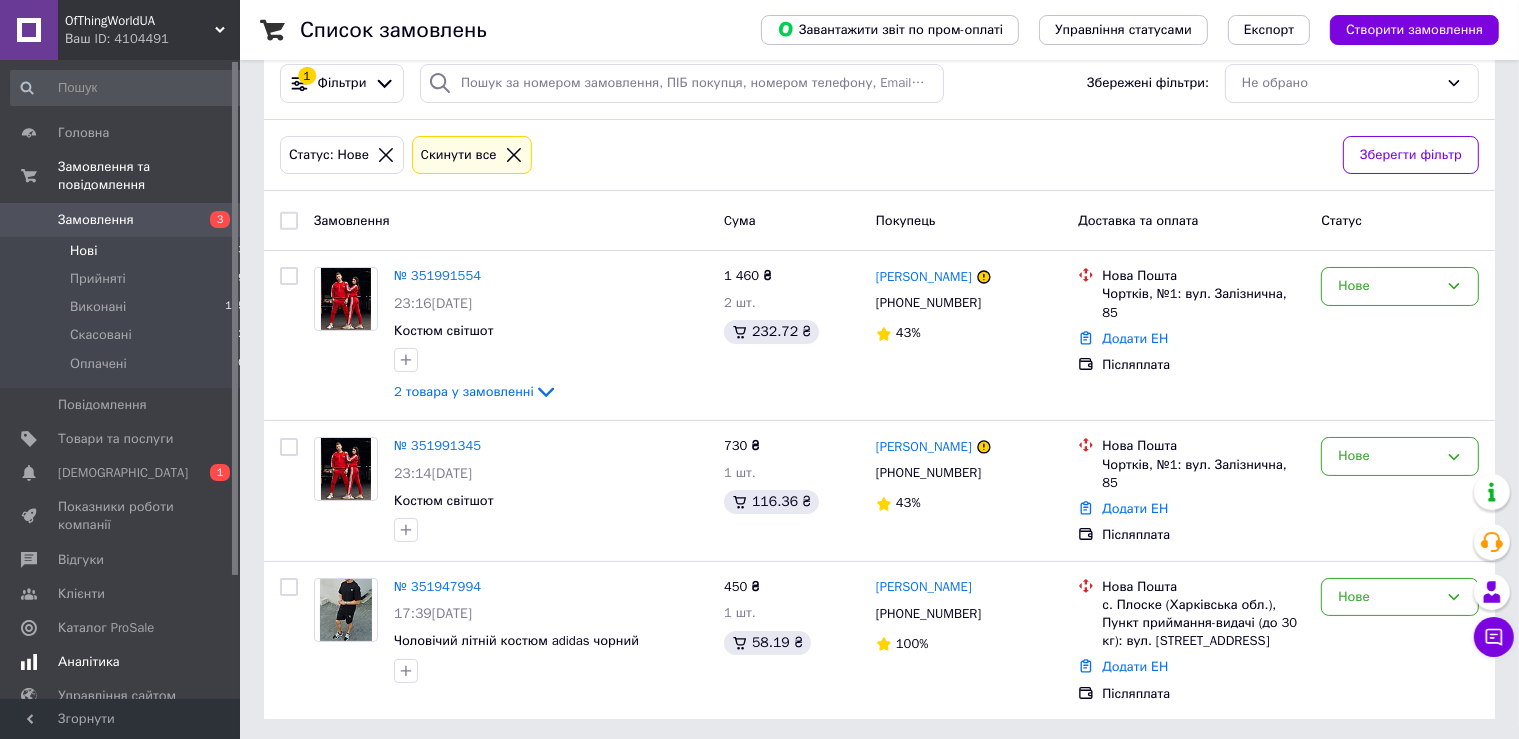 scroll, scrollTop: 0, scrollLeft: 0, axis: both 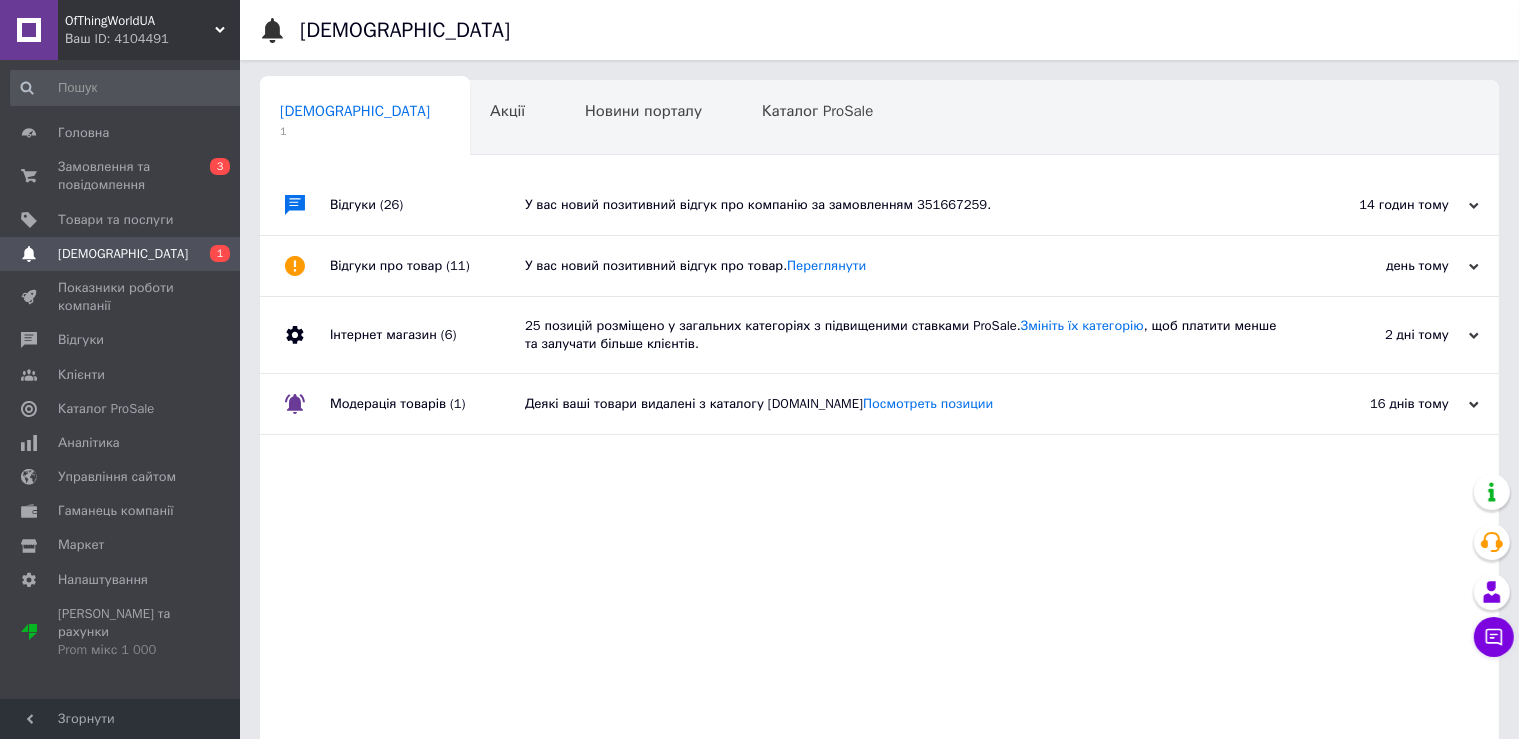 click on "У вас новий позитивний відгук про компанію за замовленням 351667259." at bounding box center (902, 205) 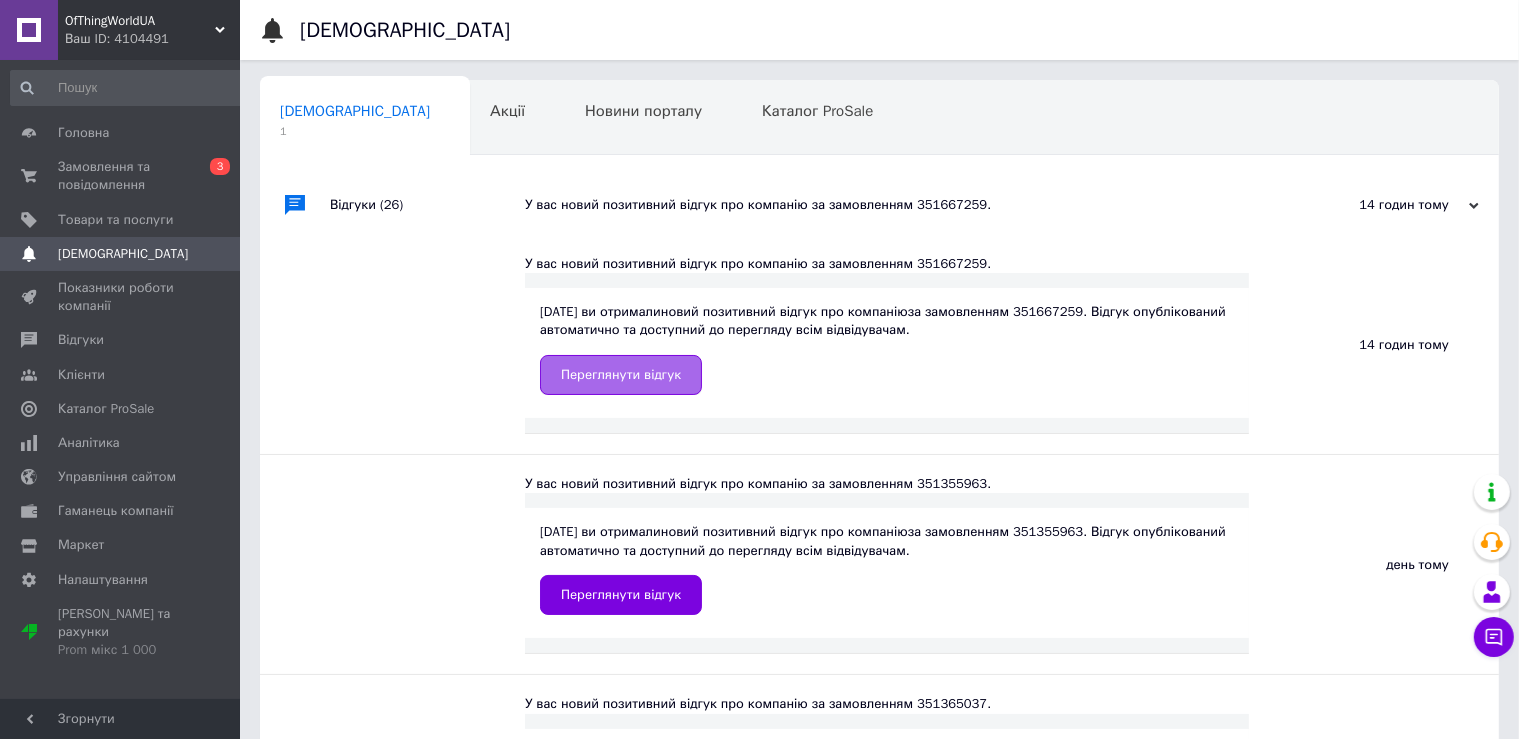 click on "Переглянути відгук" at bounding box center (621, 375) 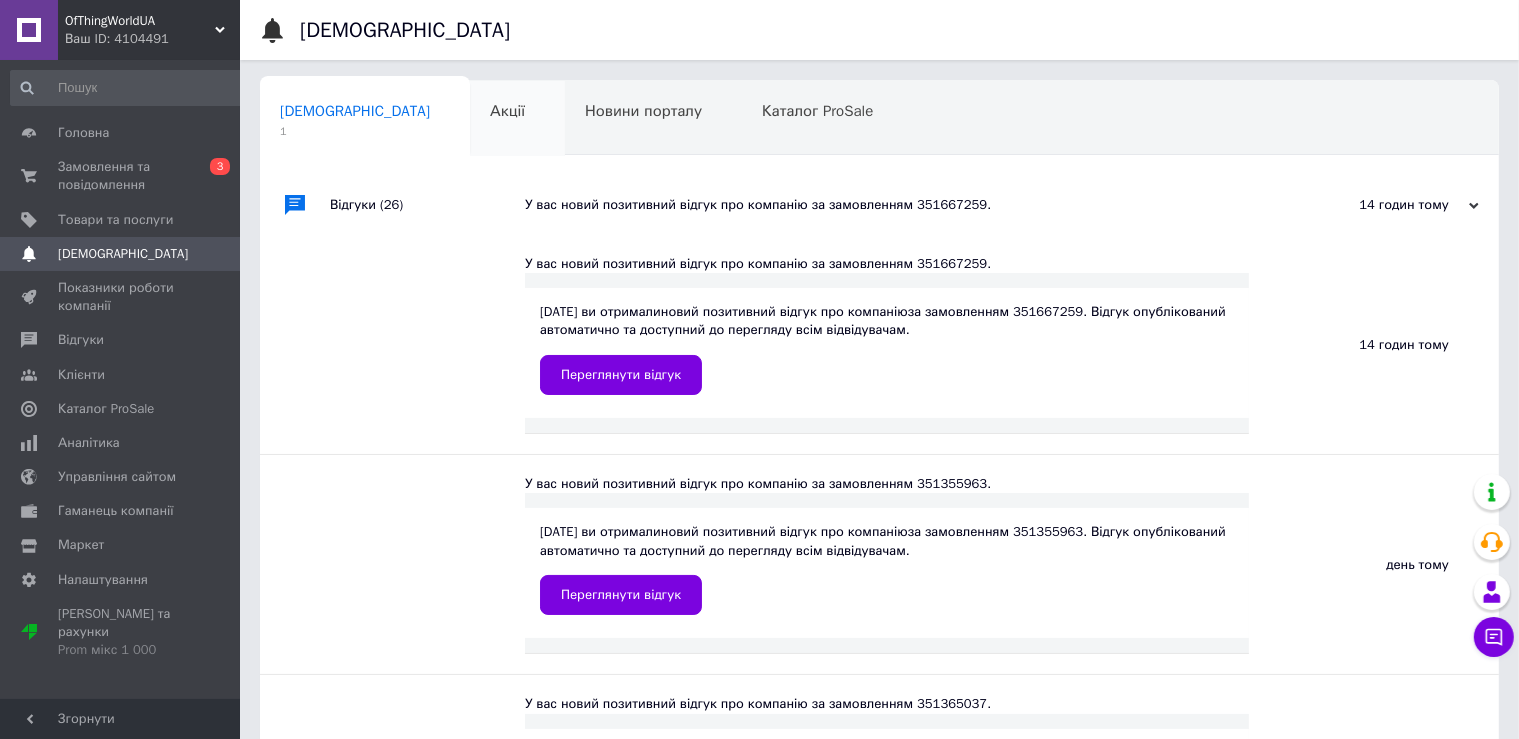 click on "Акції 0" at bounding box center [517, 119] 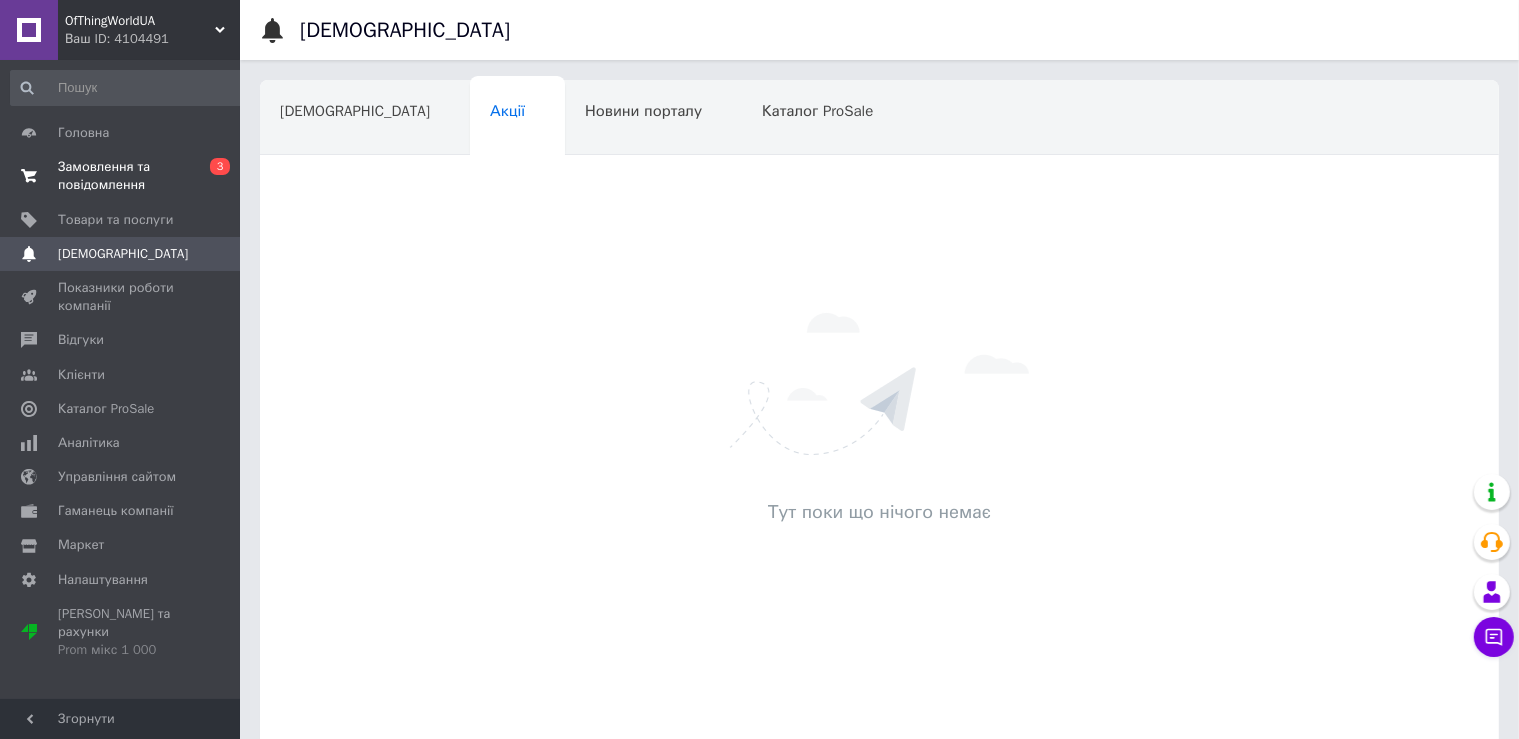 click on "0 3" at bounding box center (212, 176) 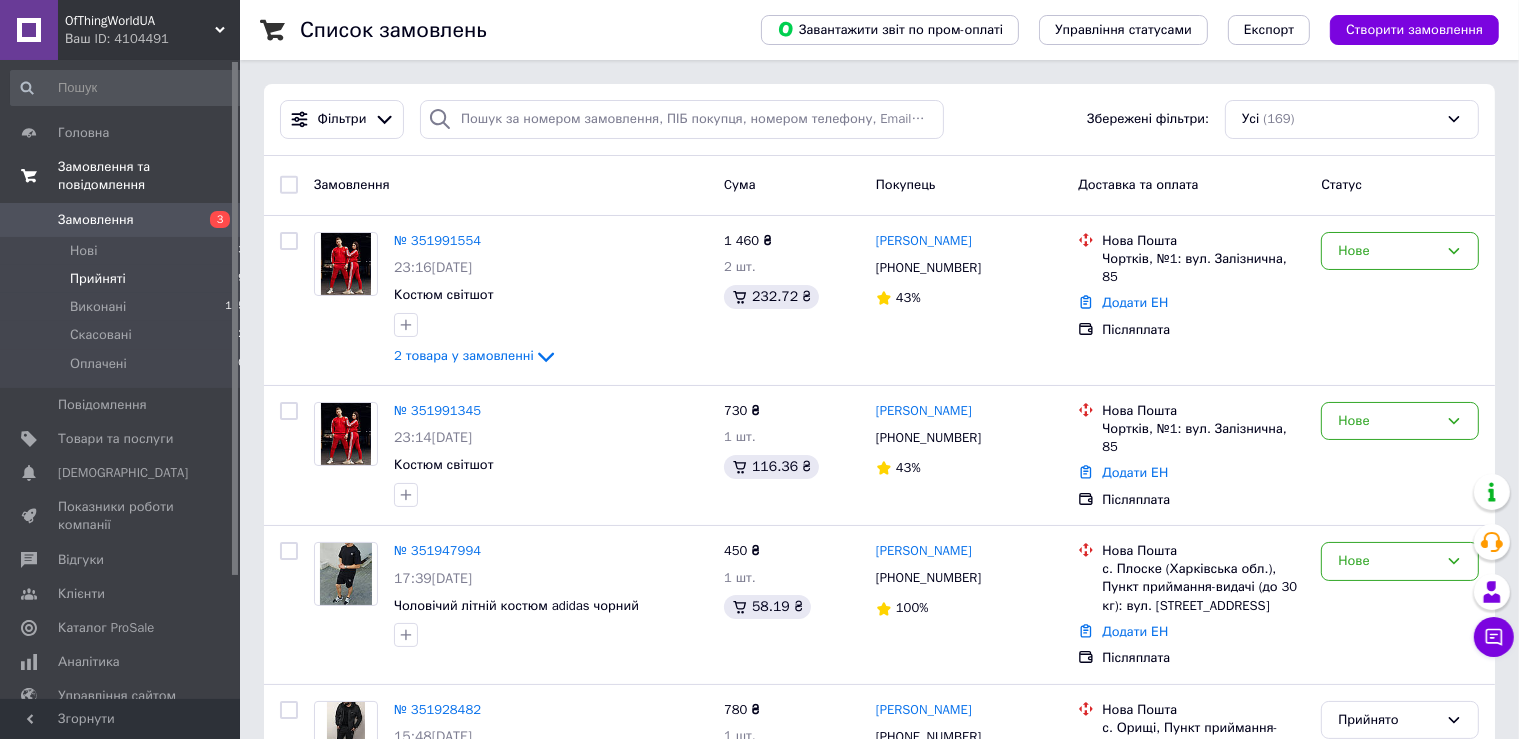 click on "Прийняті 19" at bounding box center (128, 279) 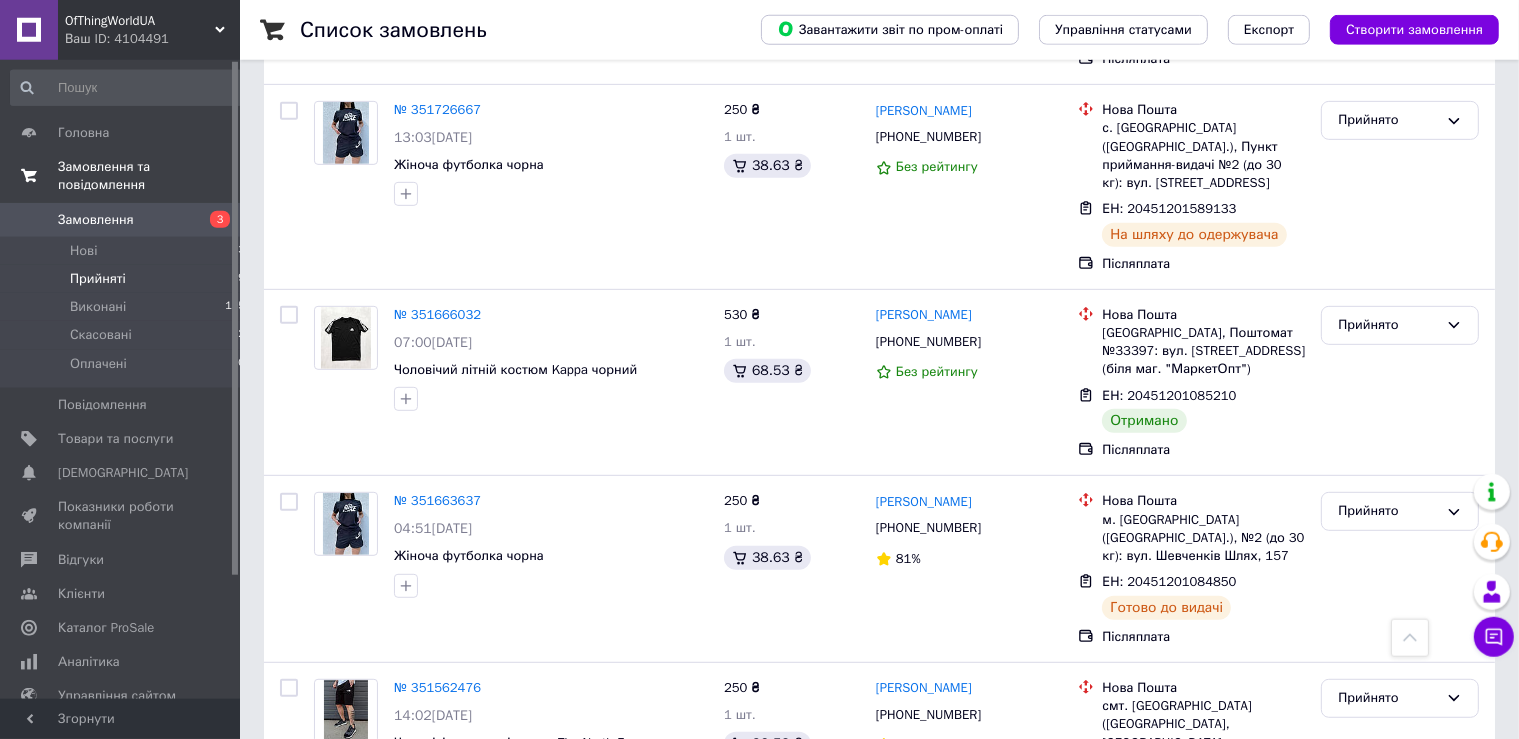 scroll, scrollTop: 950, scrollLeft: 0, axis: vertical 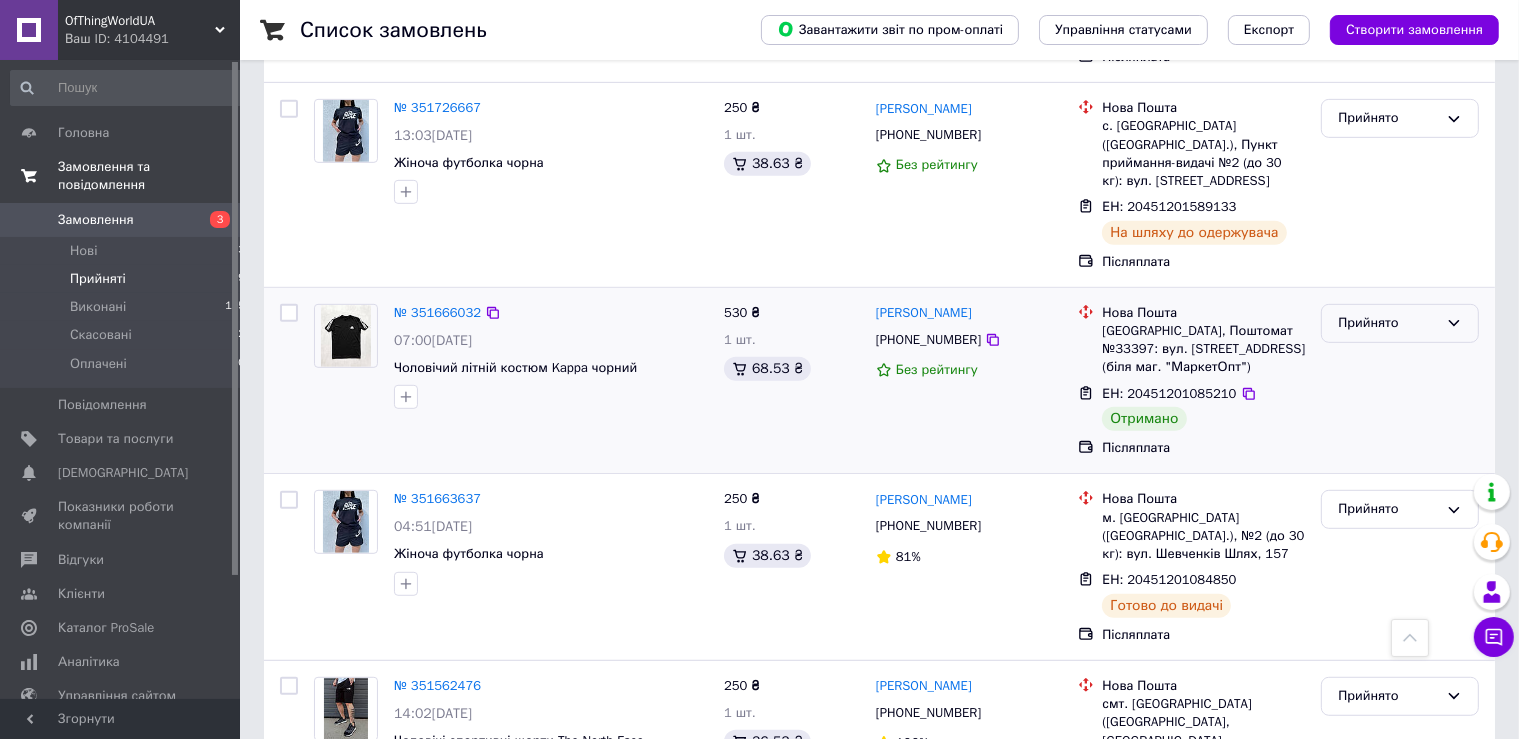 click on "Прийнято" at bounding box center (1400, 323) 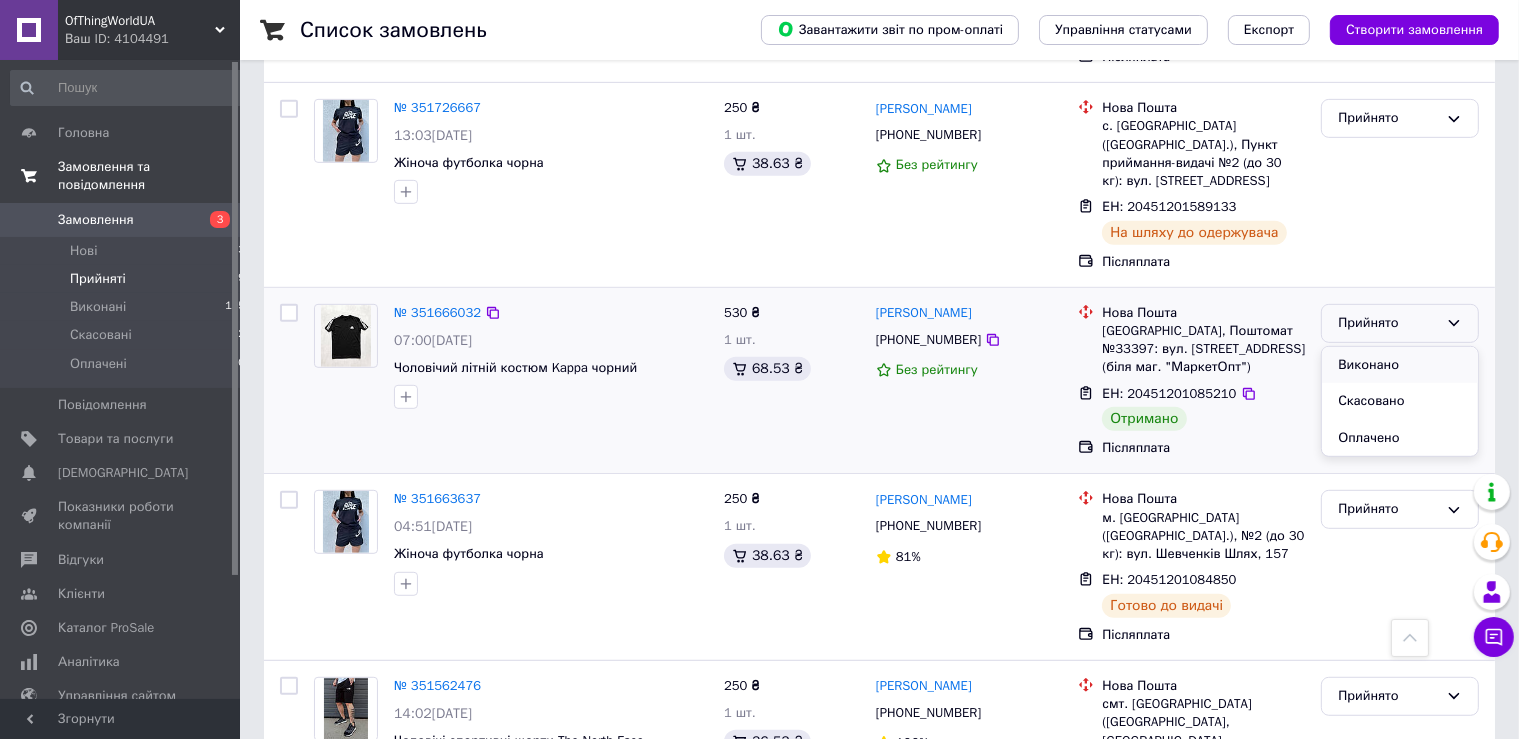 click on "Виконано" at bounding box center [1400, 365] 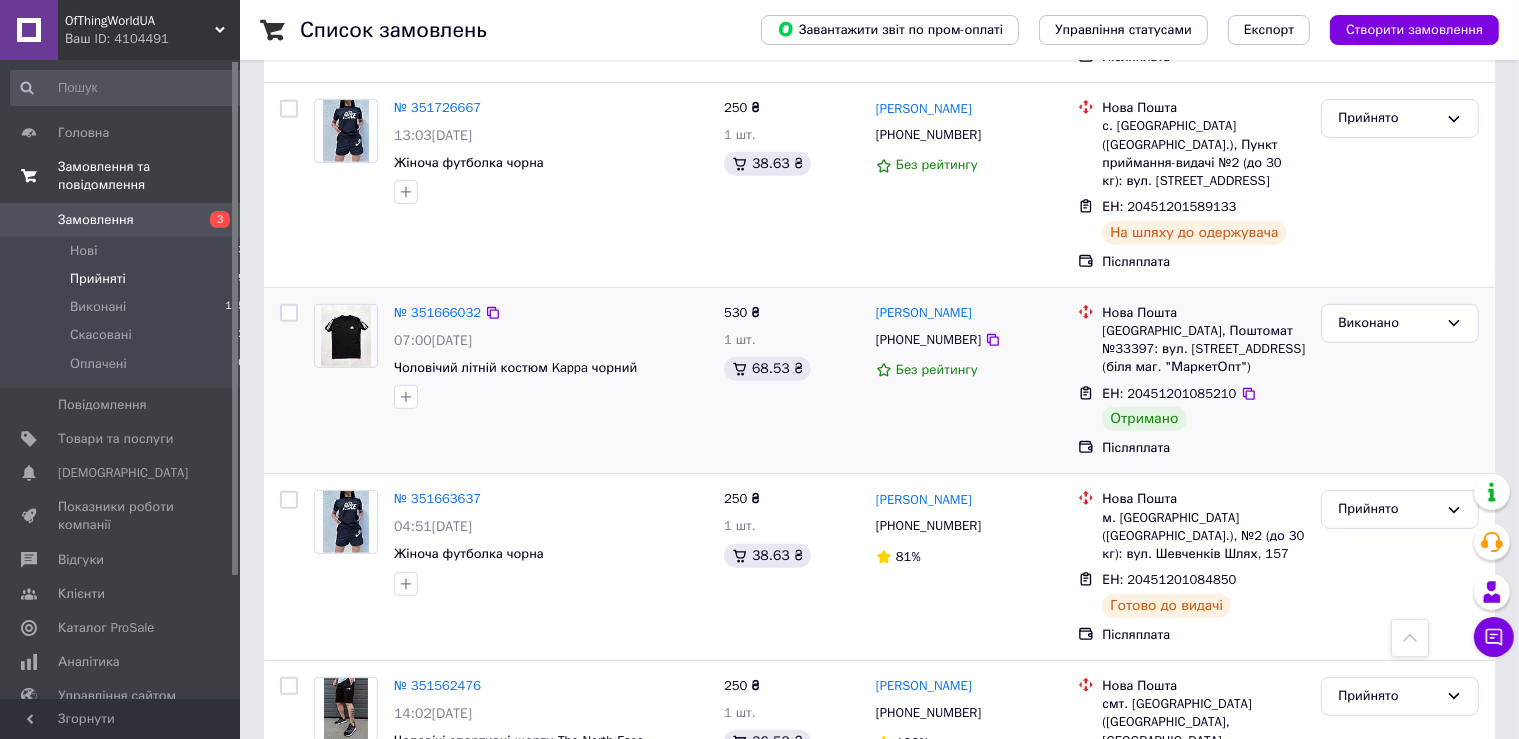 click on "Прийняті" at bounding box center [98, 279] 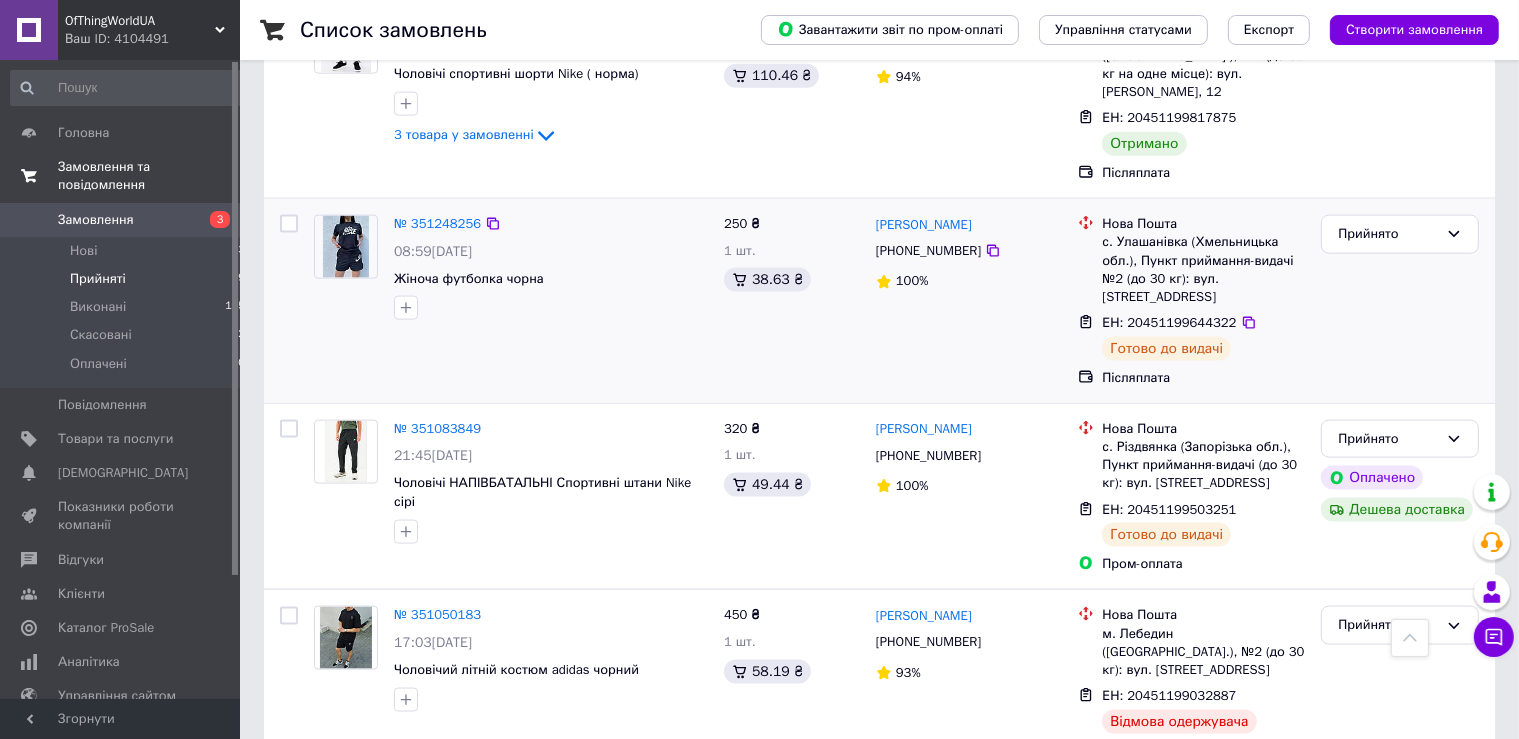 scroll, scrollTop: 2323, scrollLeft: 0, axis: vertical 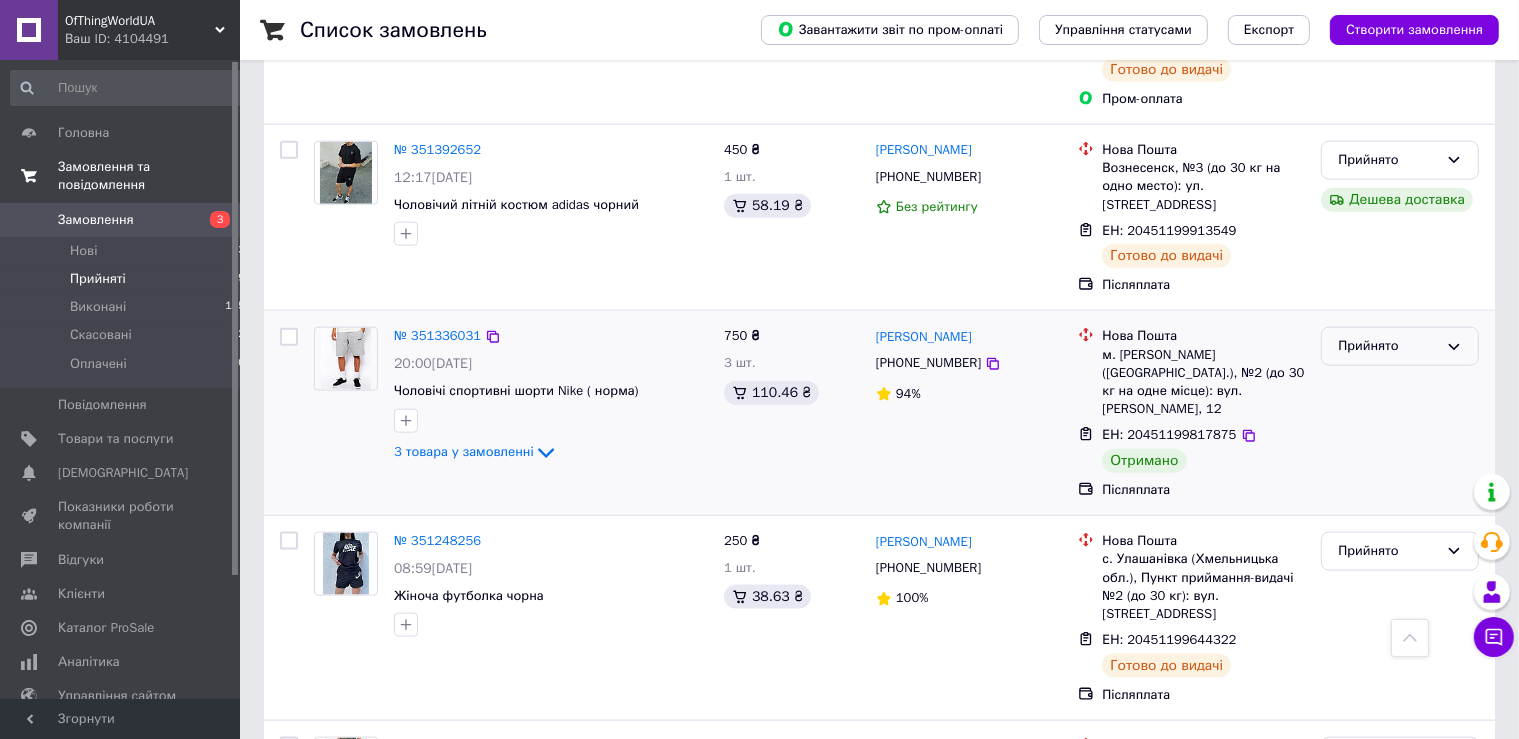click on "Прийнято" at bounding box center [1388, 346] 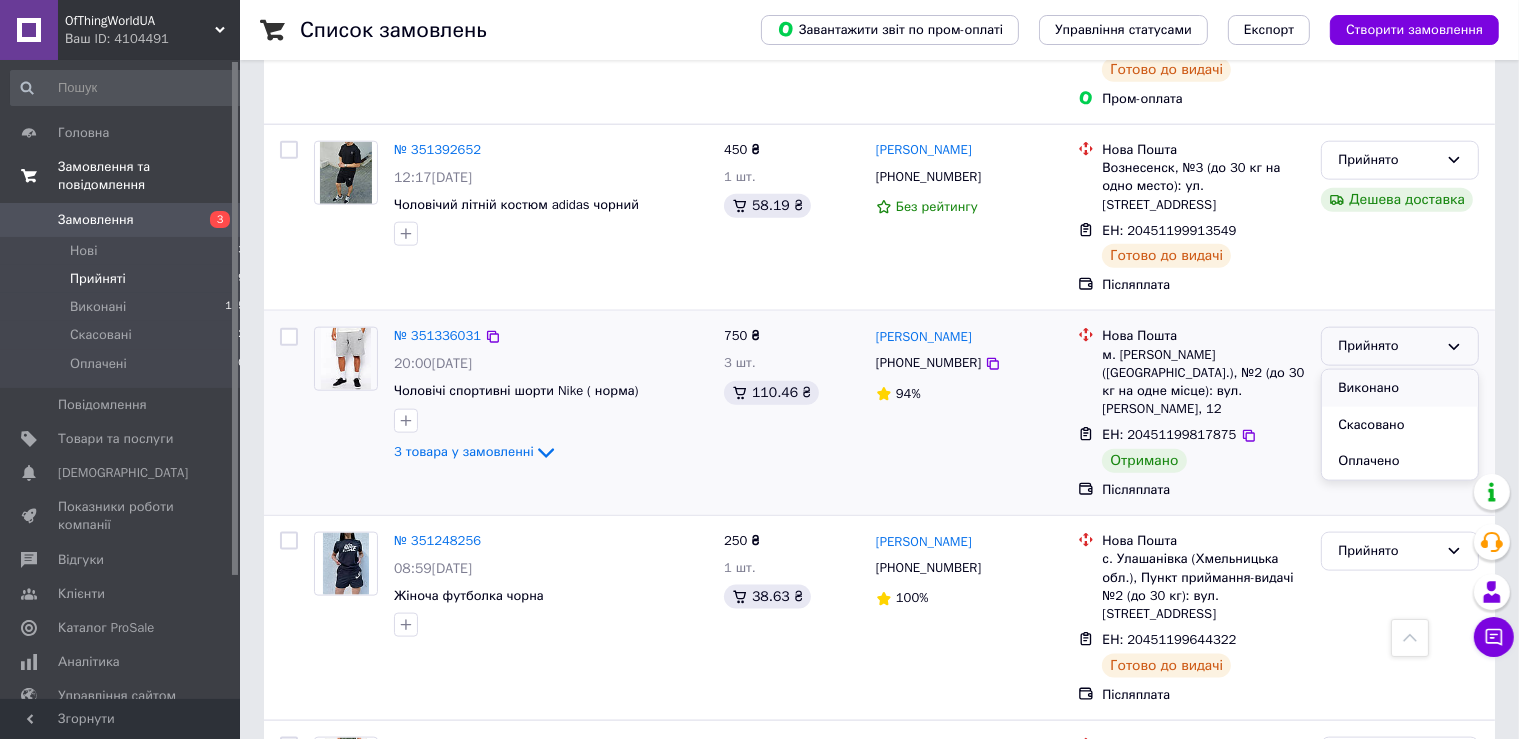 click on "Виконано" at bounding box center (1400, 388) 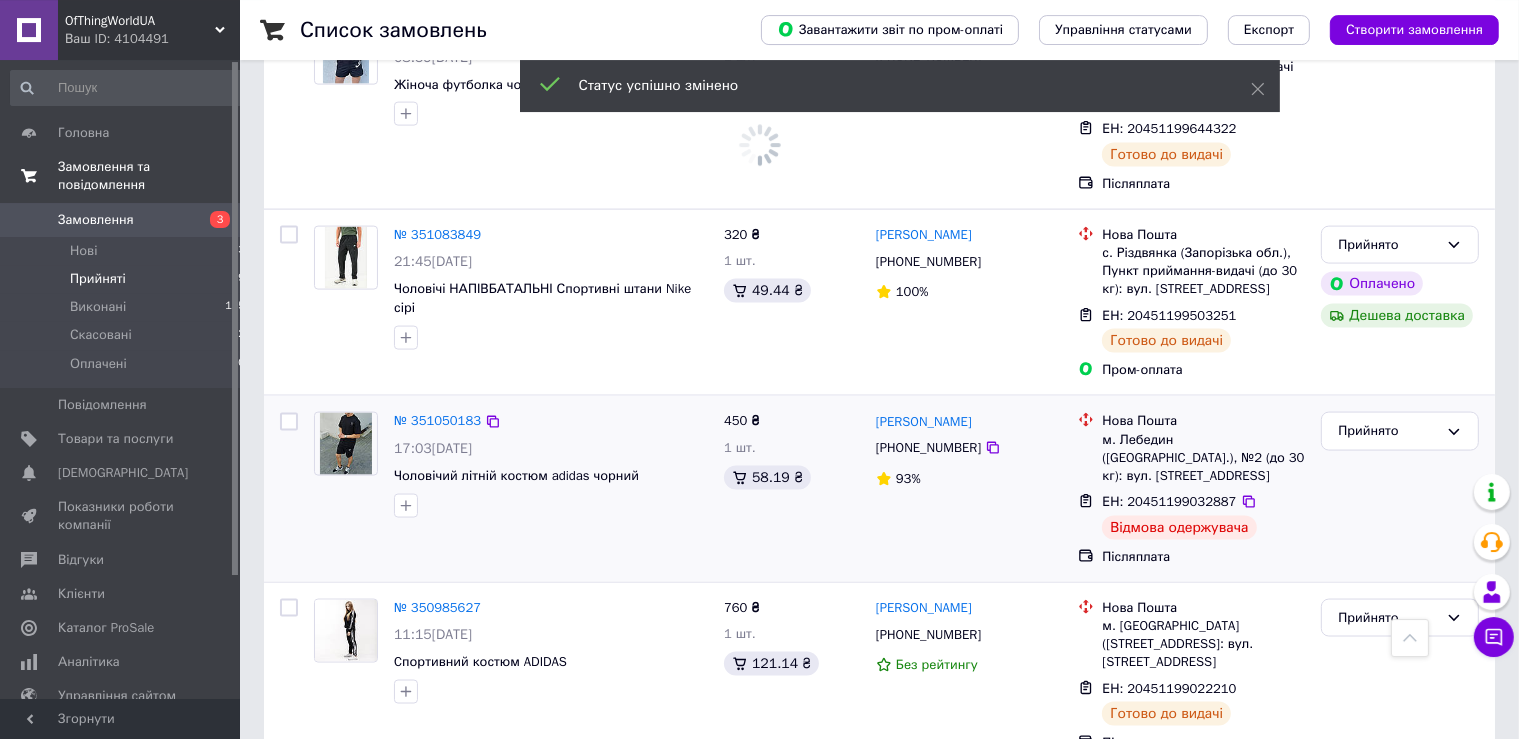 scroll, scrollTop: 2852, scrollLeft: 0, axis: vertical 